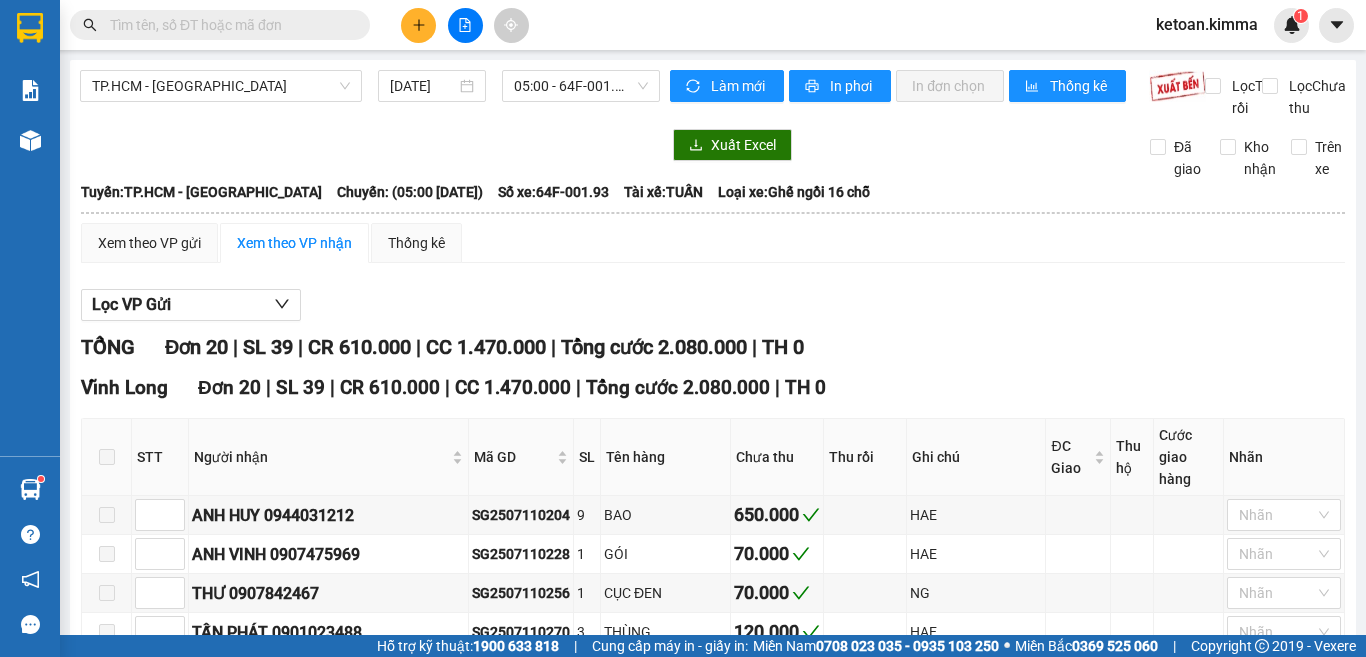 scroll, scrollTop: 0, scrollLeft: 0, axis: both 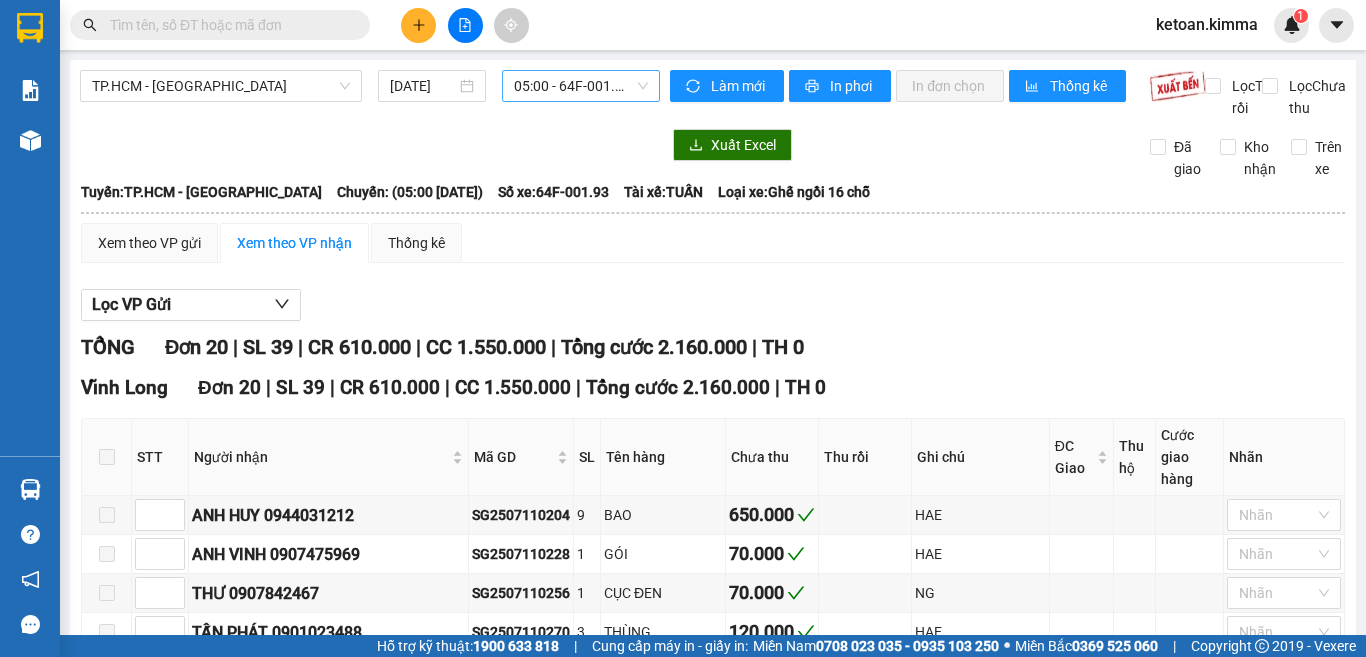 click on "05:00     - 64F-001.93" at bounding box center [581, 86] 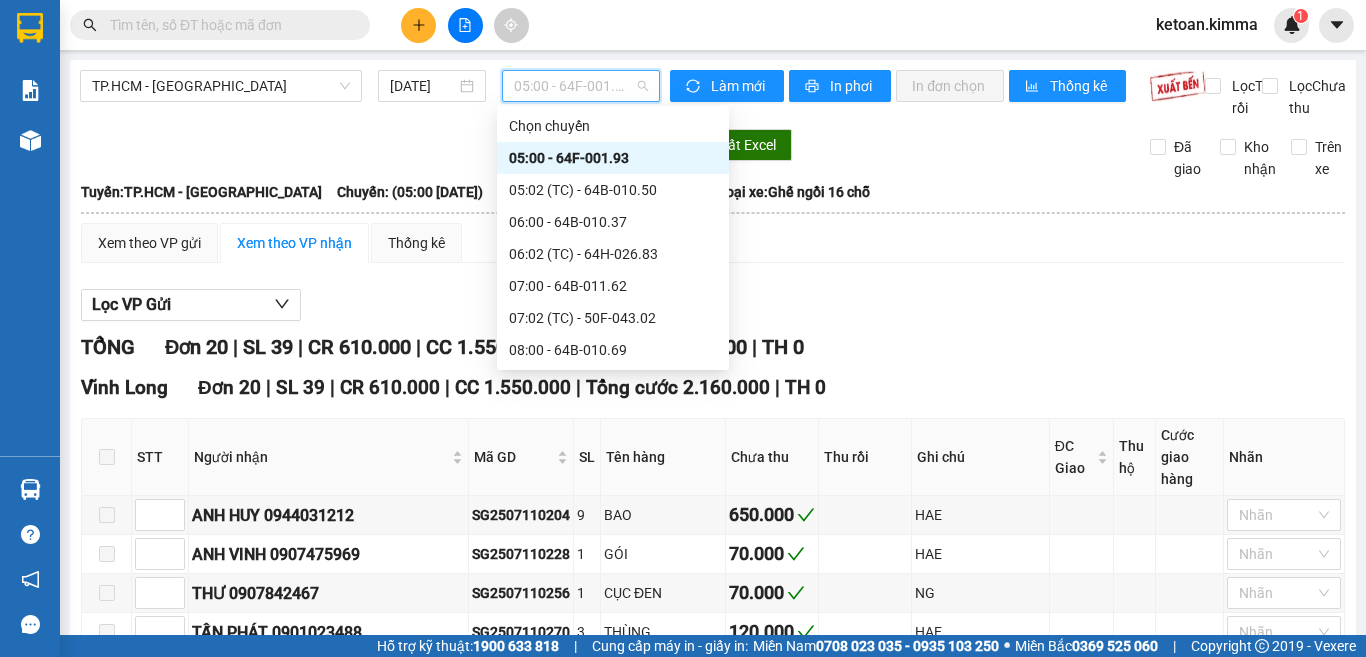 click on "05:00     - 64F-001.93" at bounding box center (613, 158) 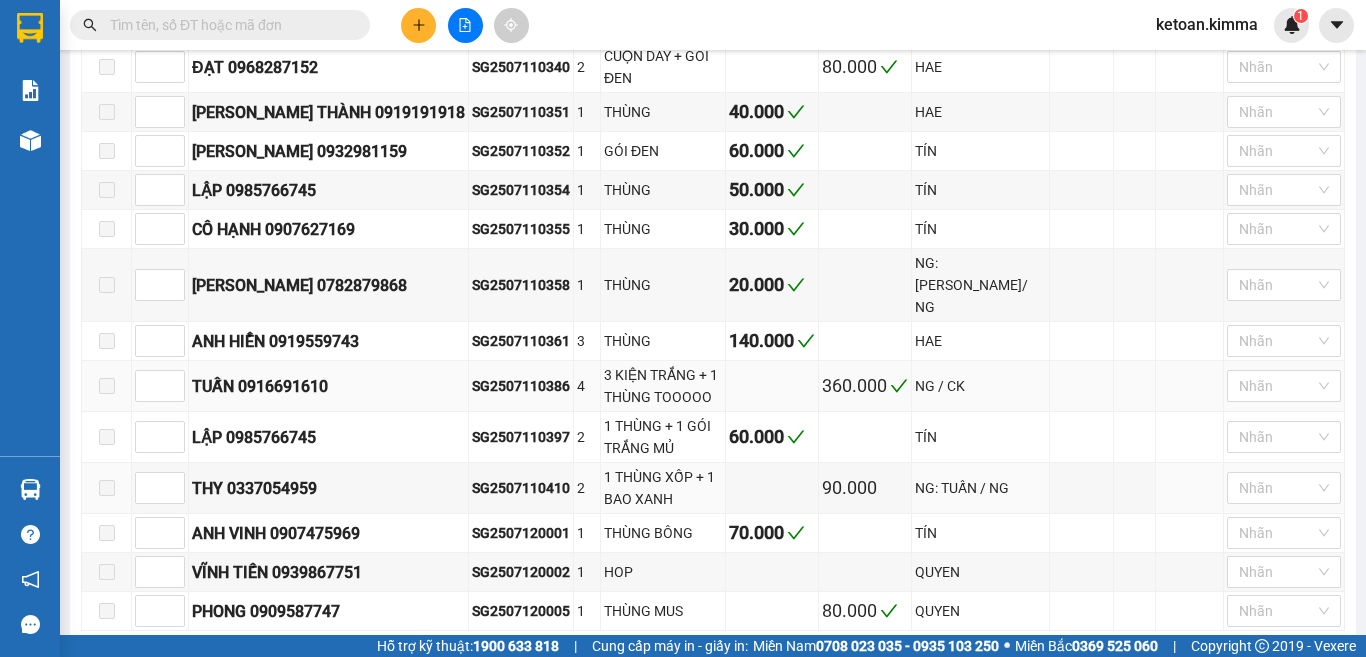 scroll, scrollTop: 692, scrollLeft: 0, axis: vertical 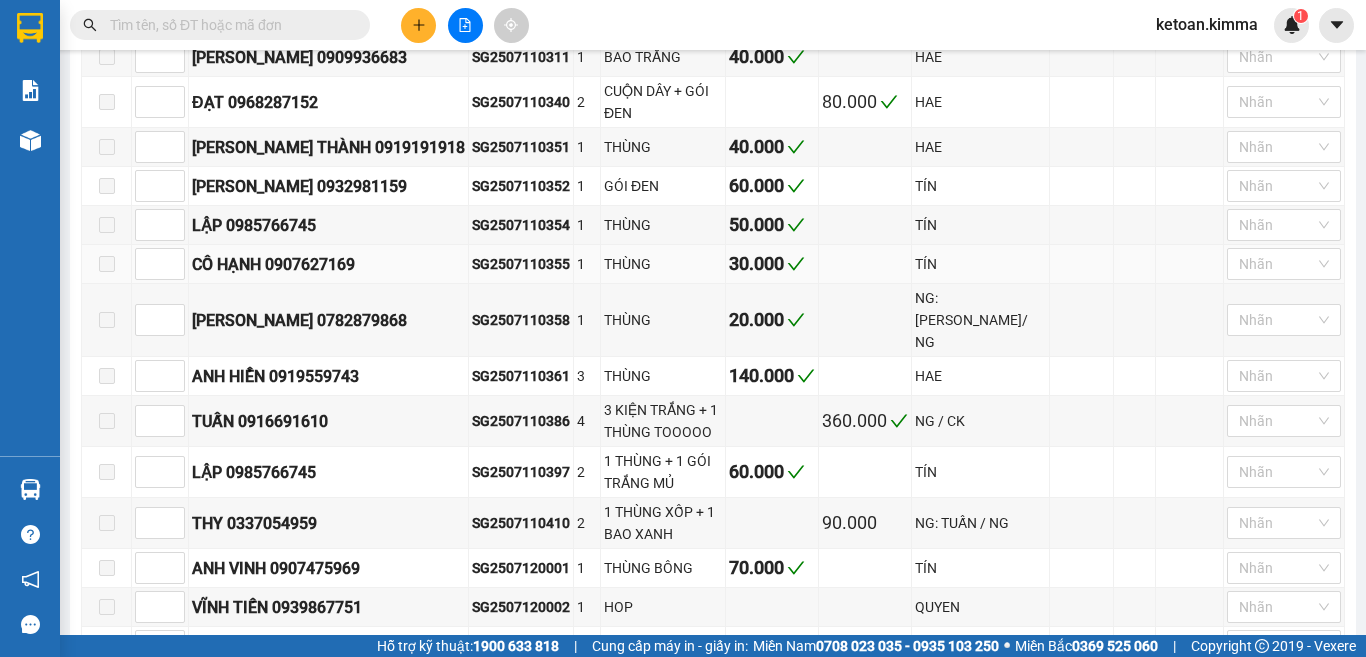 click on "SG2507110355" at bounding box center [521, 264] 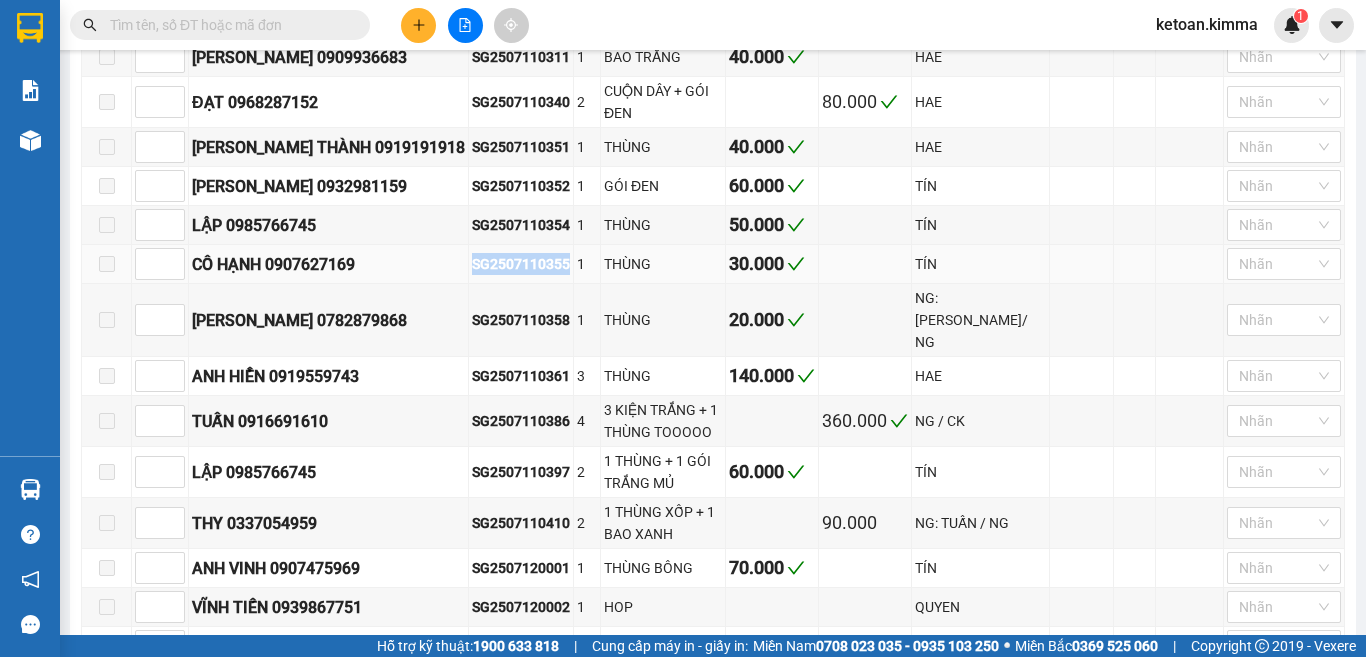 click on "SG2507110355" at bounding box center (521, 264) 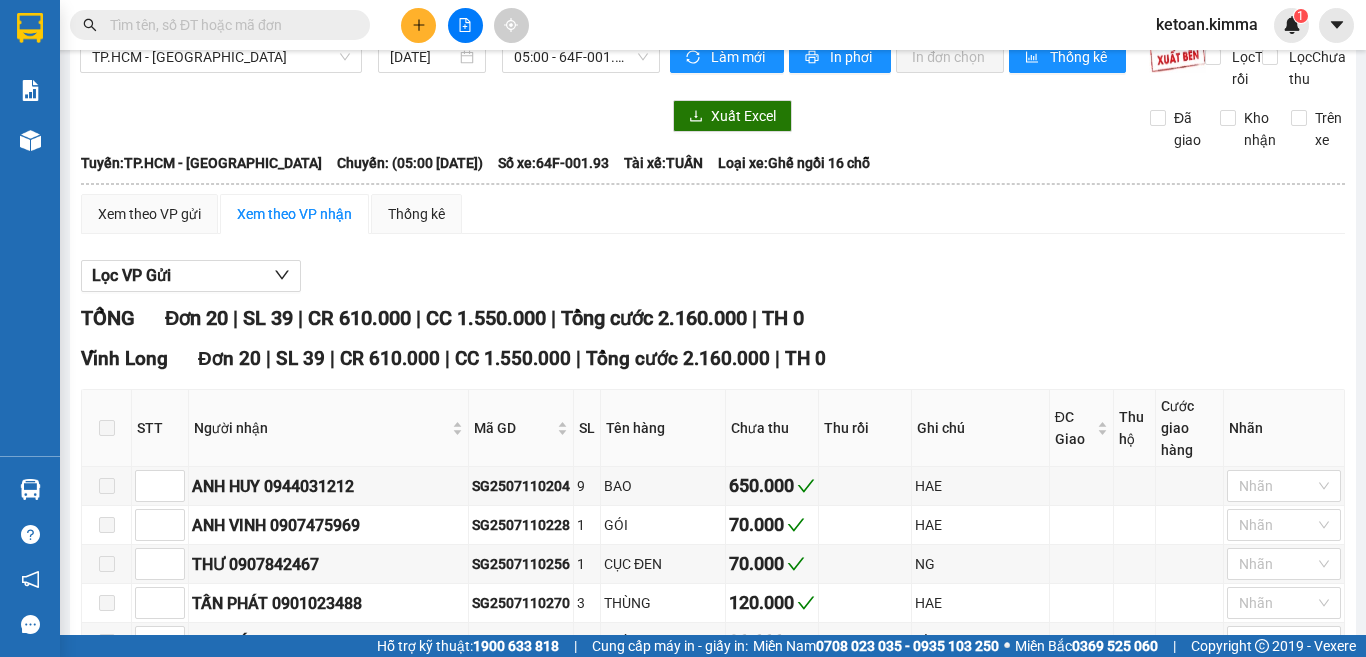 scroll, scrollTop: 0, scrollLeft: 0, axis: both 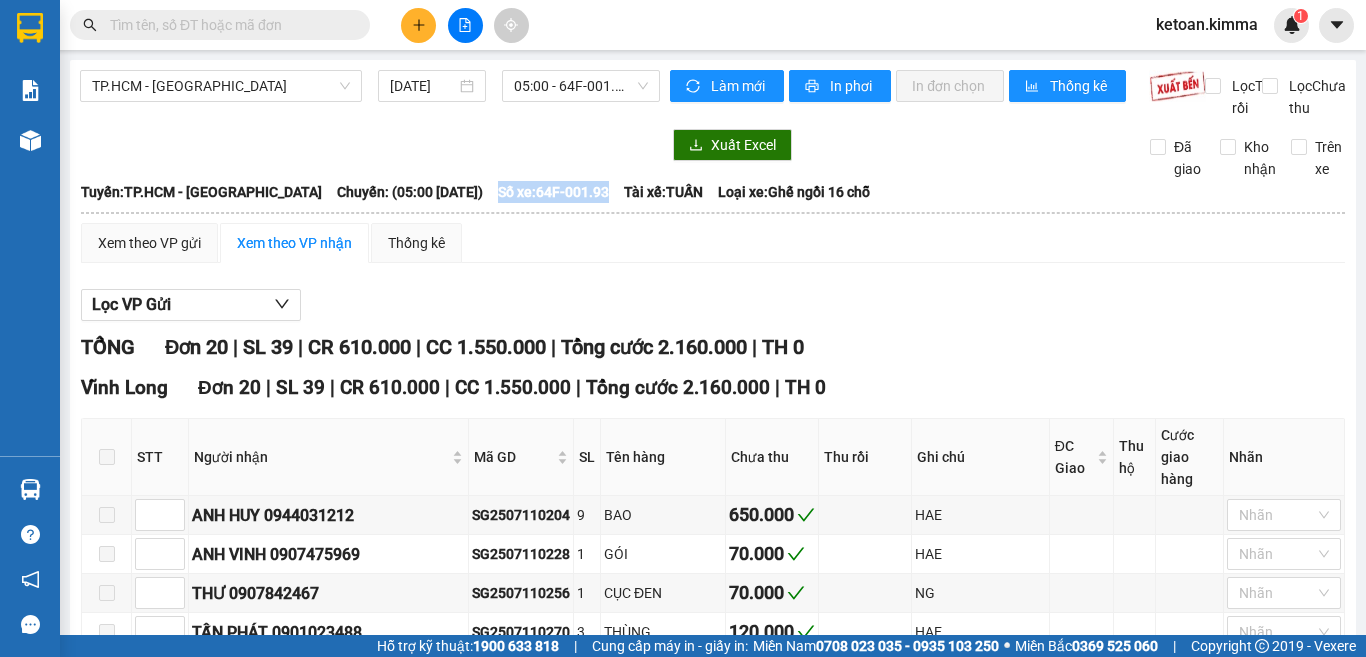 drag, startPoint x: 485, startPoint y: 212, endPoint x: 599, endPoint y: 217, distance: 114.1096 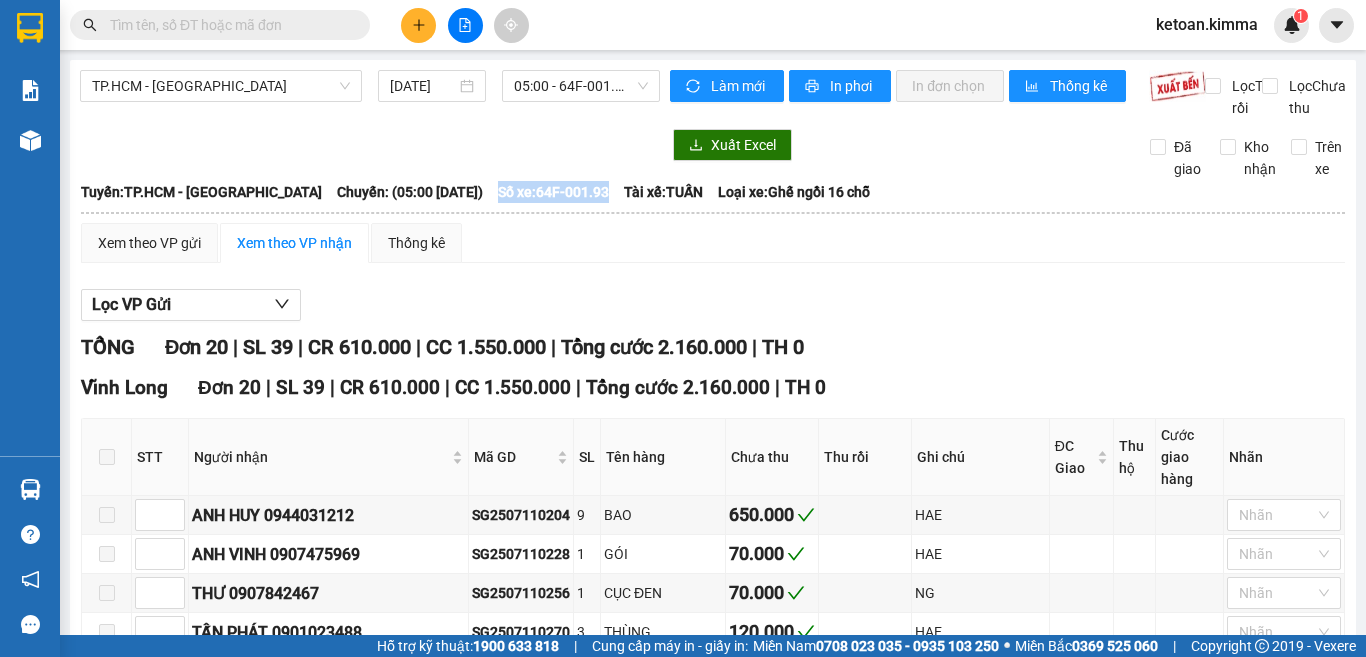 click on "Số xe:  64F-001.93" at bounding box center (553, 192) 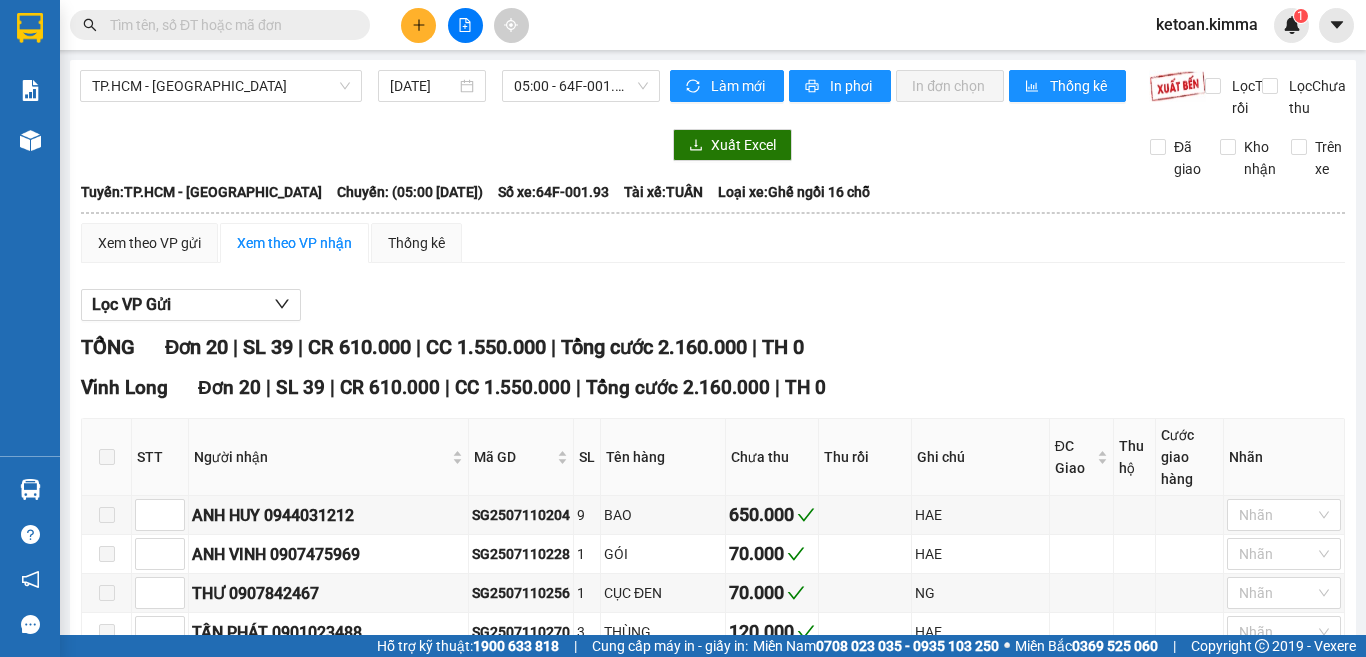 click on "Xuất Excel" at bounding box center (895, 145) 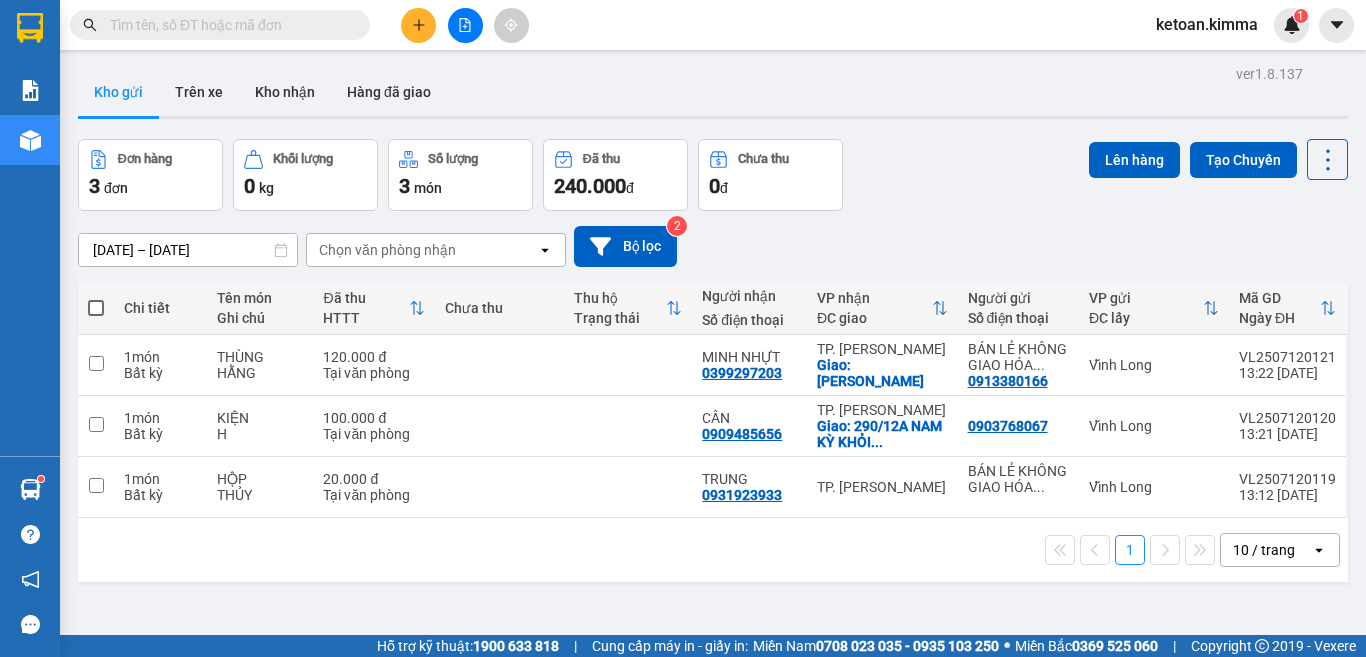 scroll, scrollTop: 0, scrollLeft: 0, axis: both 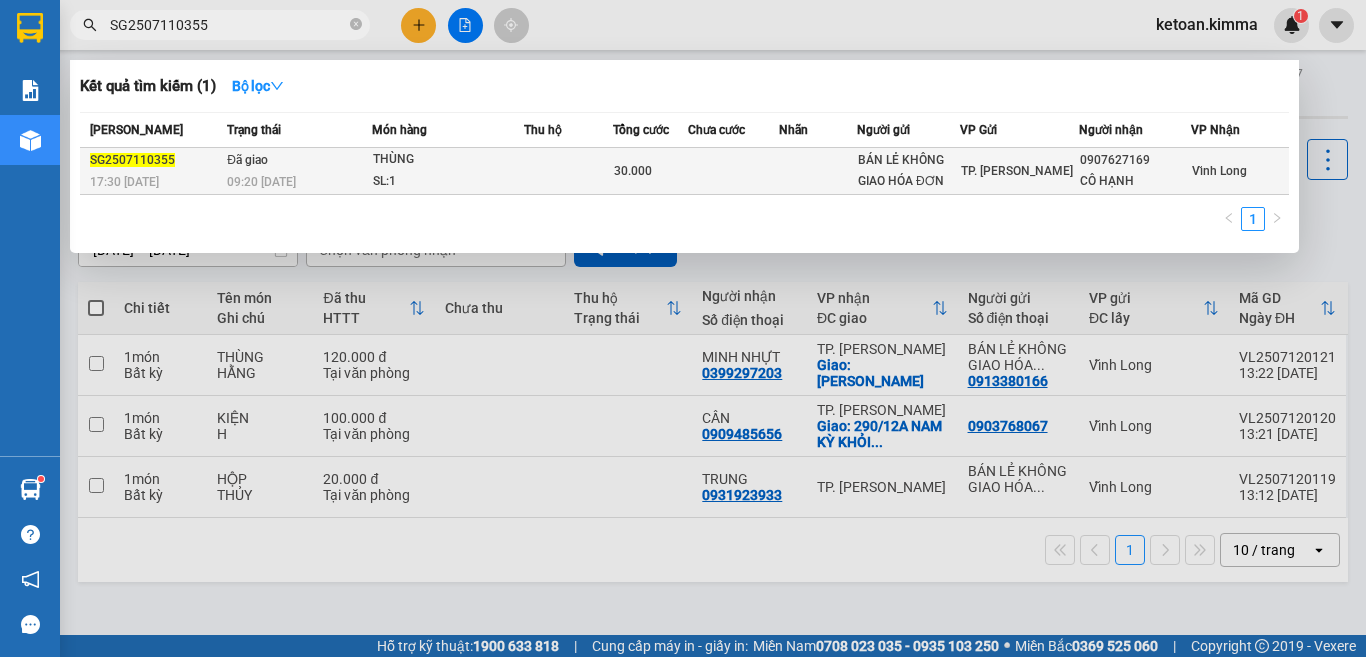 type on "SG2507110355" 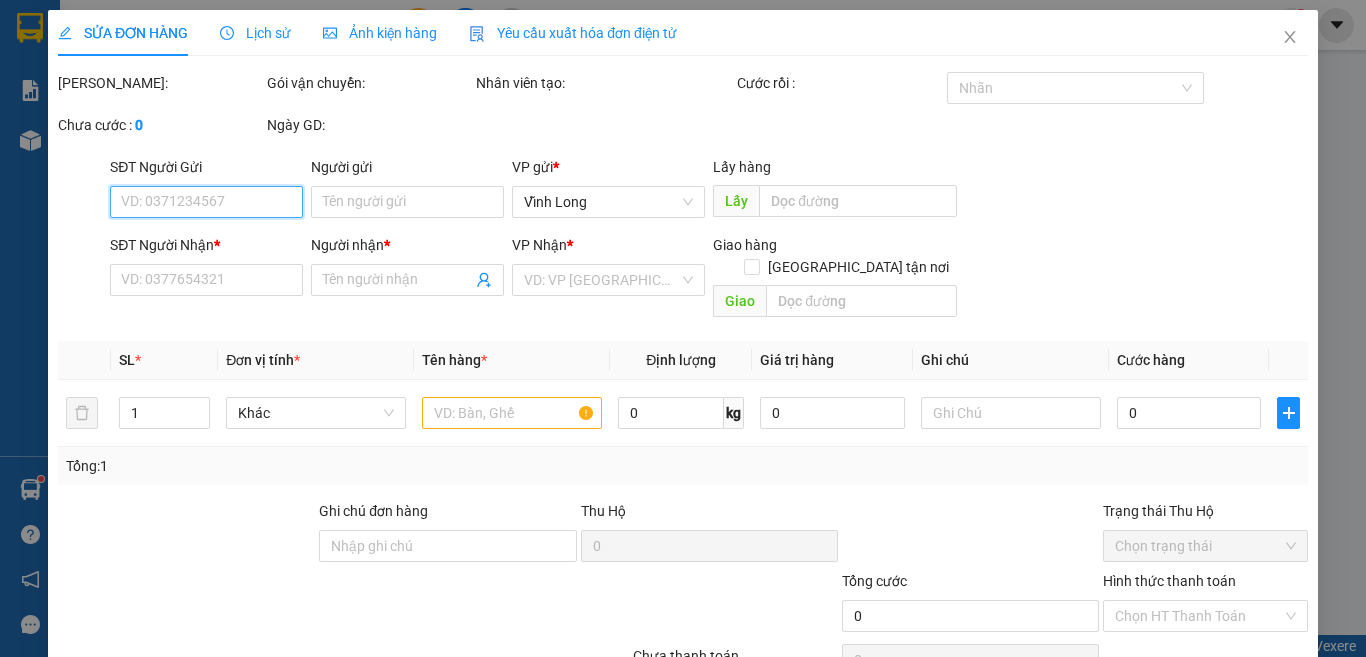 type on "BÁN LẺ KHÔNG GIAO HÓA ĐƠN" 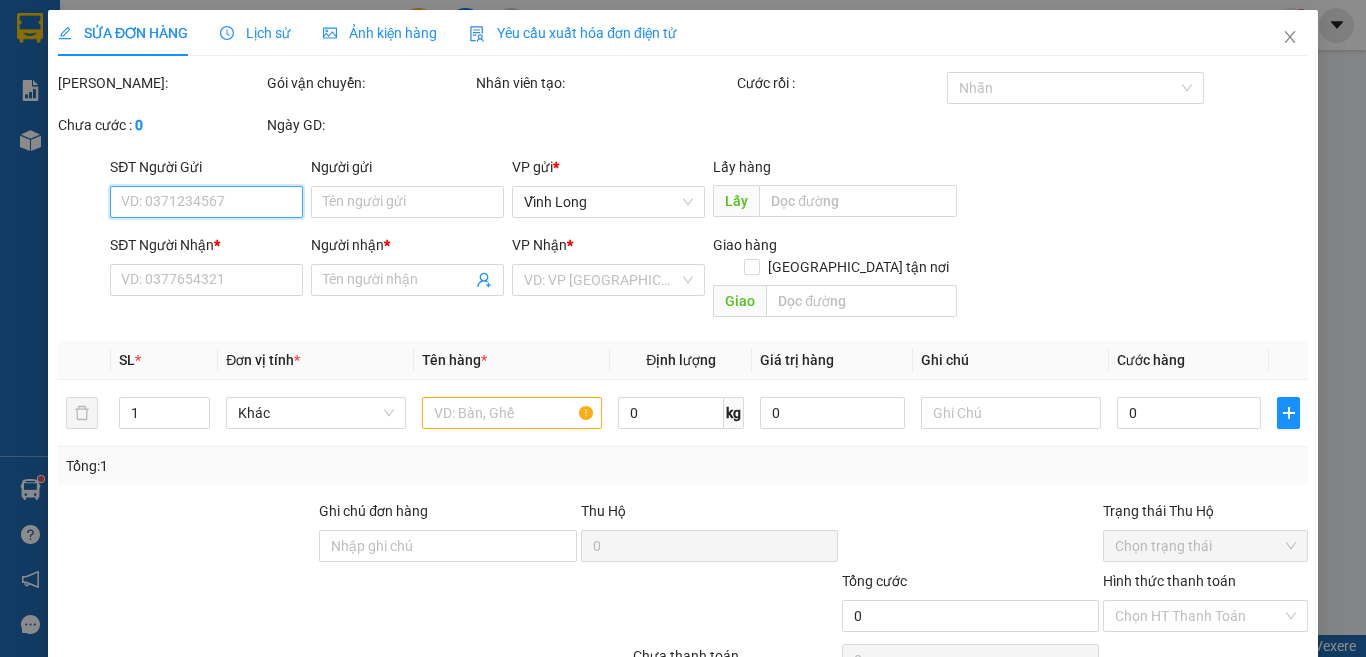 type on "0907627169" 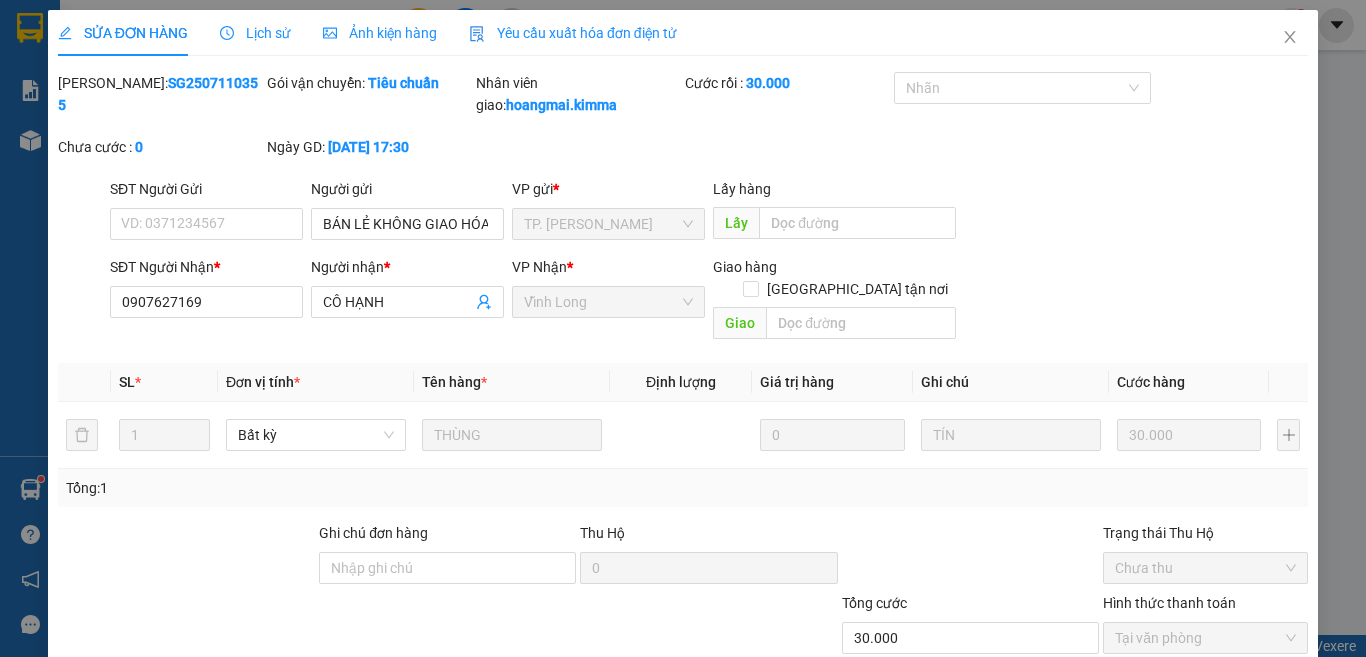 click on "Yêu cầu xuất hóa đơn điện tử" at bounding box center (573, 33) 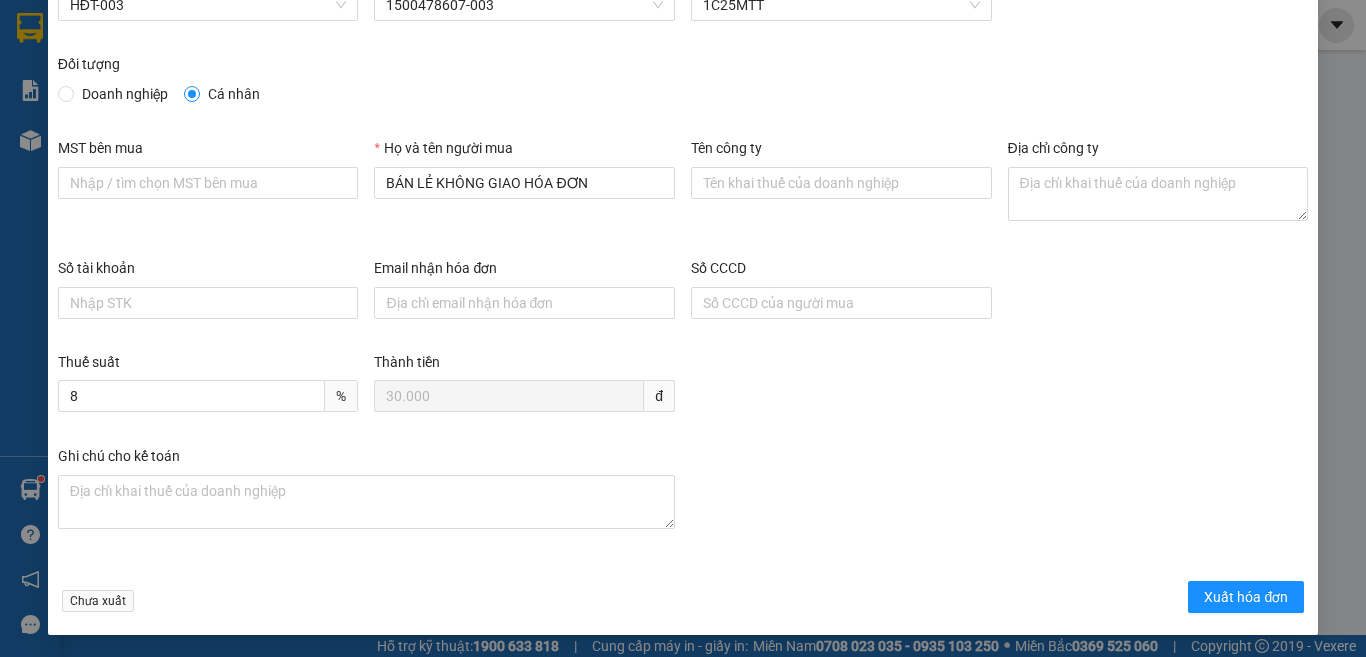scroll, scrollTop: 114, scrollLeft: 0, axis: vertical 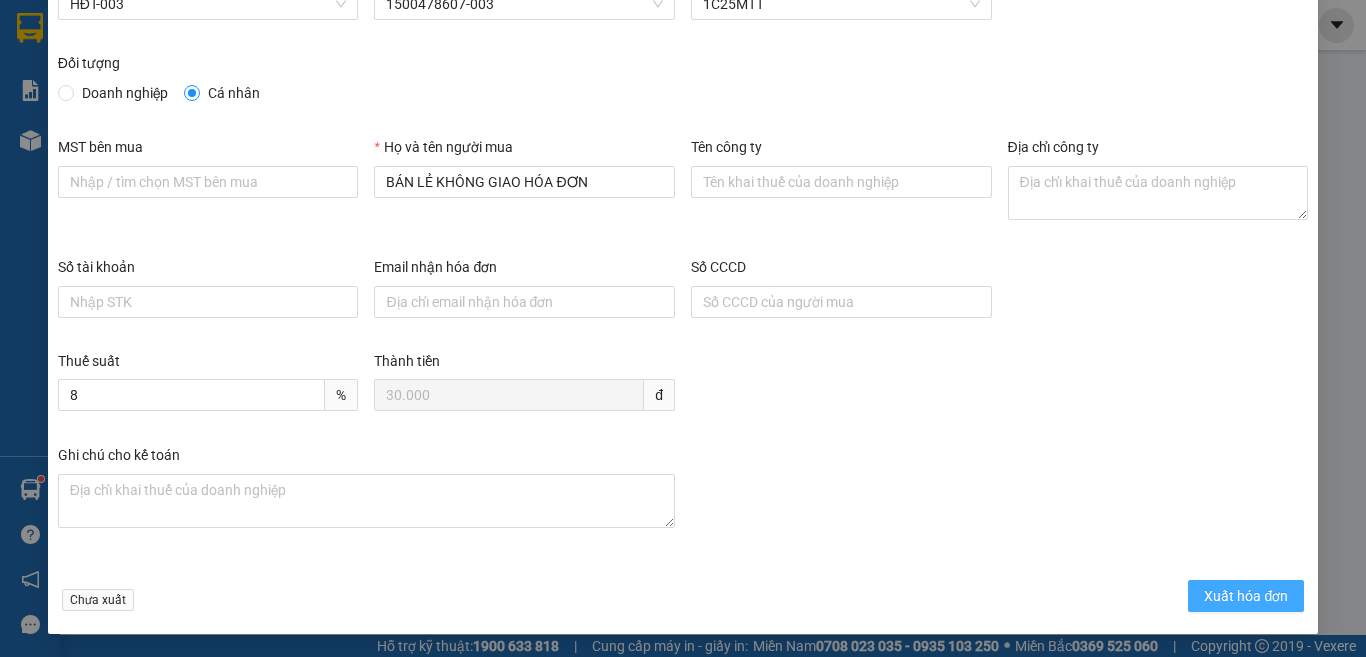 click on "Xuất hóa đơn" at bounding box center (1246, 596) 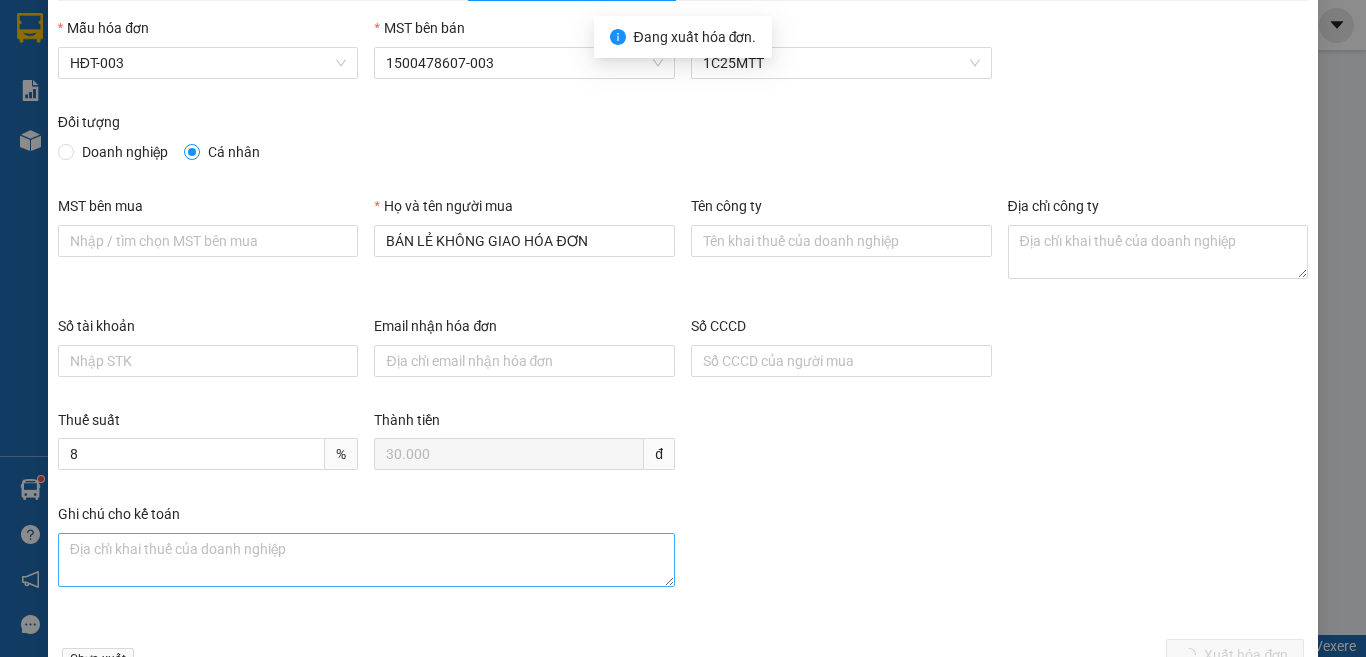 scroll, scrollTop: 0, scrollLeft: 0, axis: both 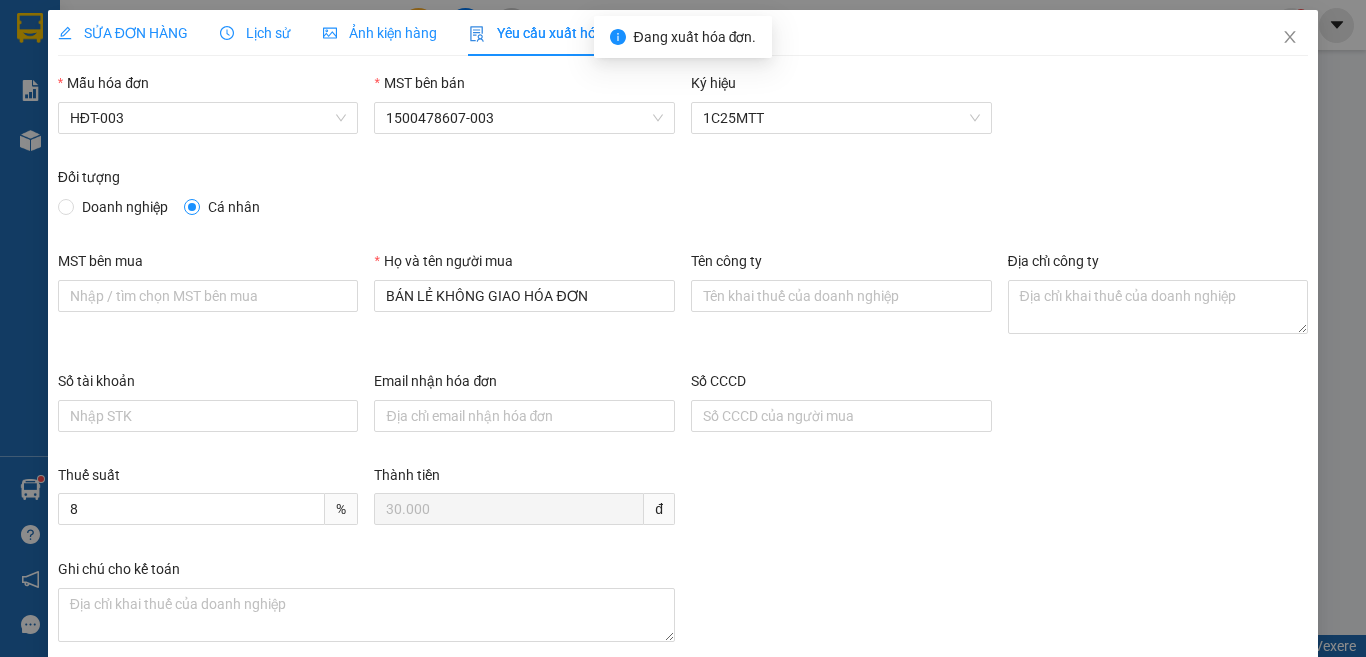 click on "SỬA ĐƠN HÀNG" at bounding box center (123, 33) 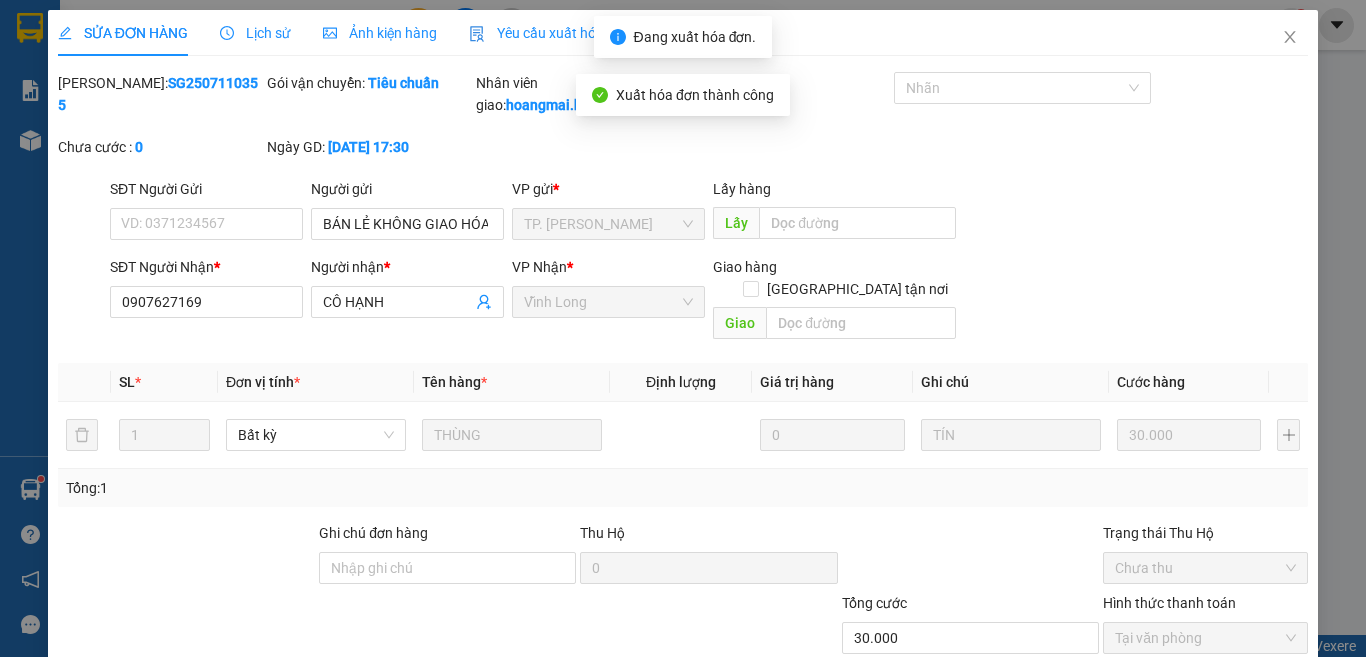 checkbox on "true" 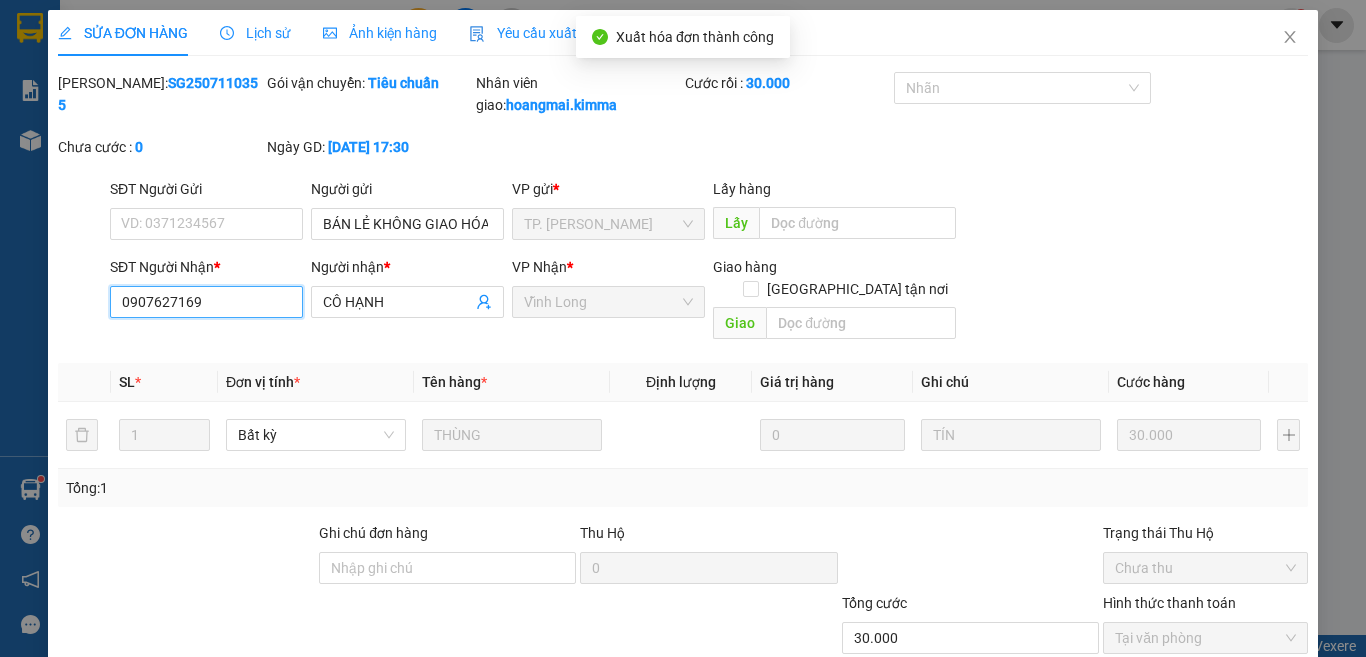 drag, startPoint x: 113, startPoint y: 300, endPoint x: 213, endPoint y: 298, distance: 100.02 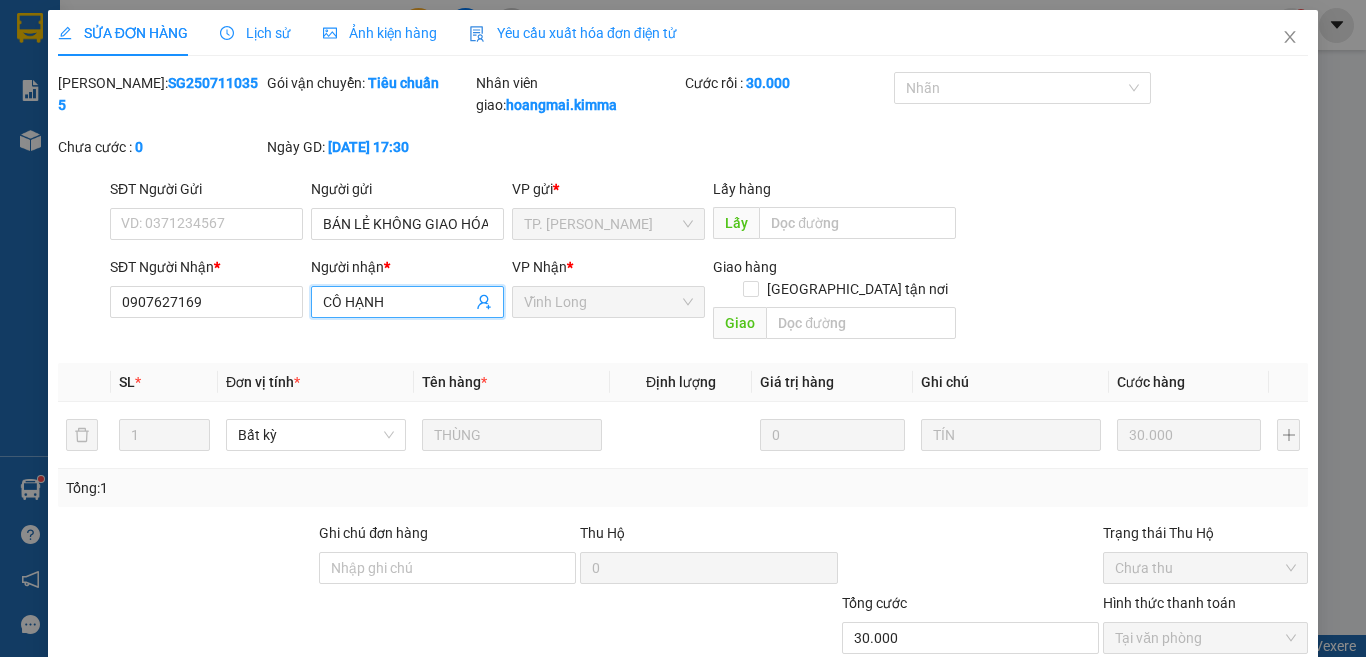 click on "CÔ HẠNH" at bounding box center [407, 302] 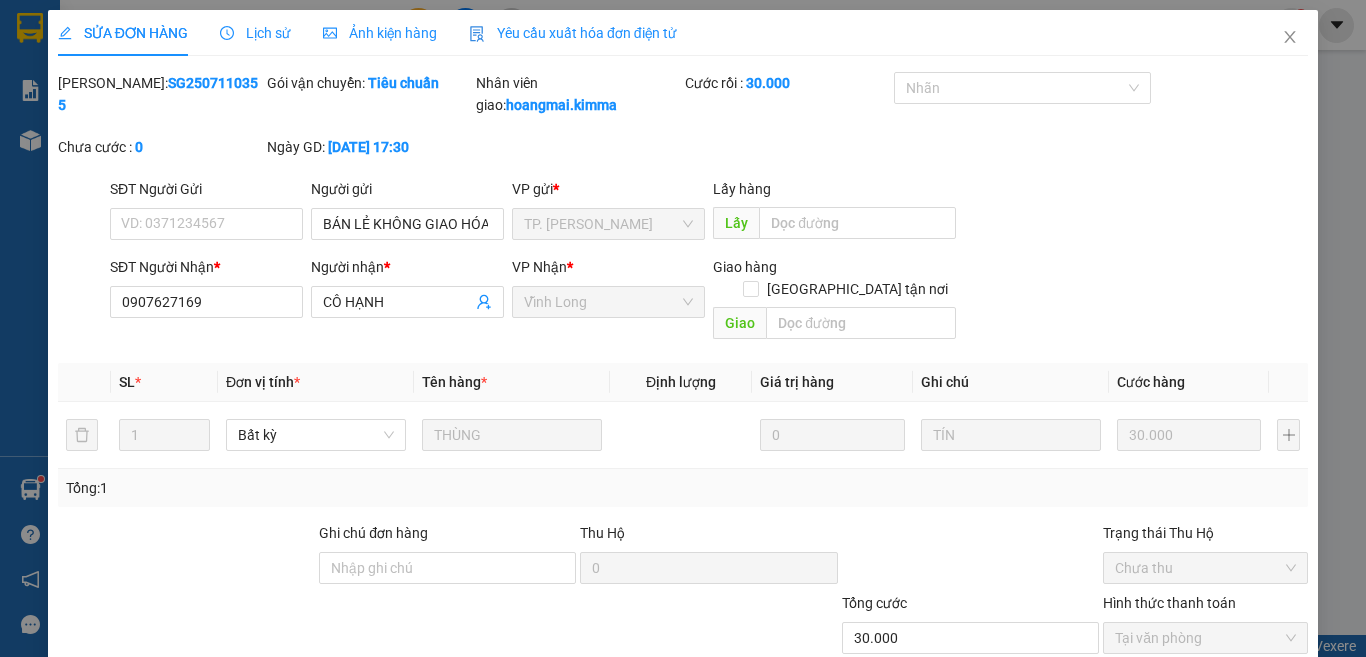 drag, startPoint x: 106, startPoint y: 84, endPoint x: 190, endPoint y: 87, distance: 84.05355 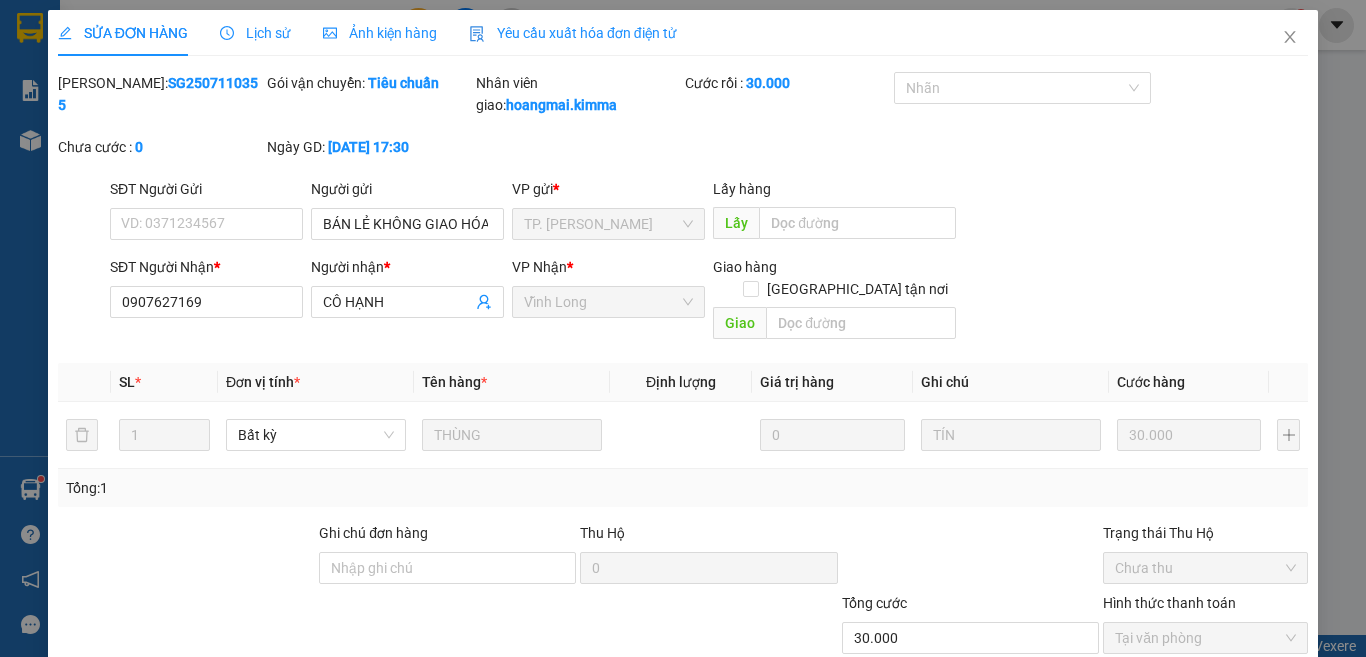click on "Mã ĐH:  SG2507110355" at bounding box center (160, 94) 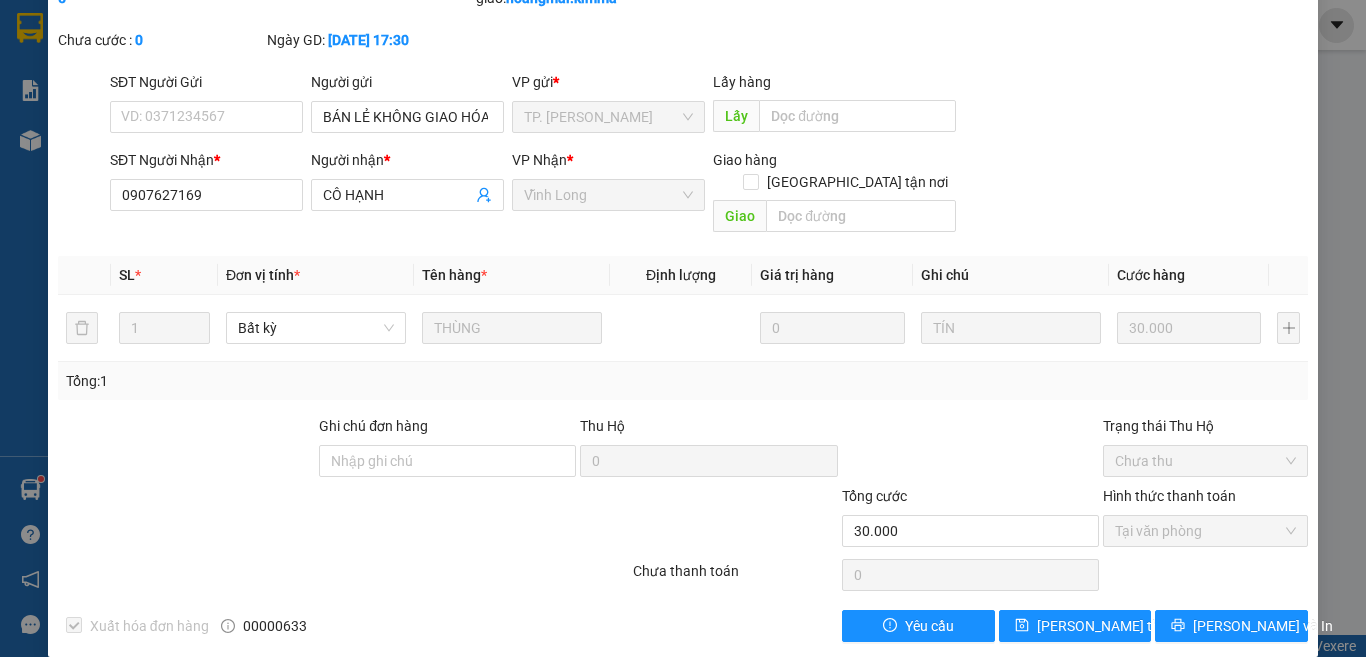 scroll, scrollTop: 109, scrollLeft: 0, axis: vertical 